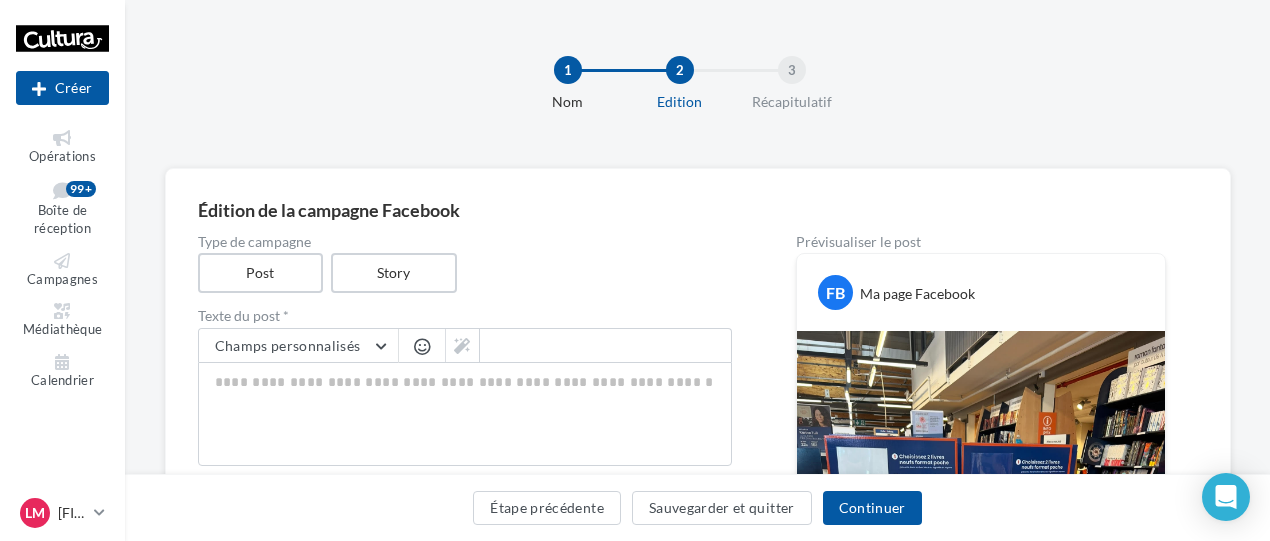 scroll, scrollTop: 153, scrollLeft: 0, axis: vertical 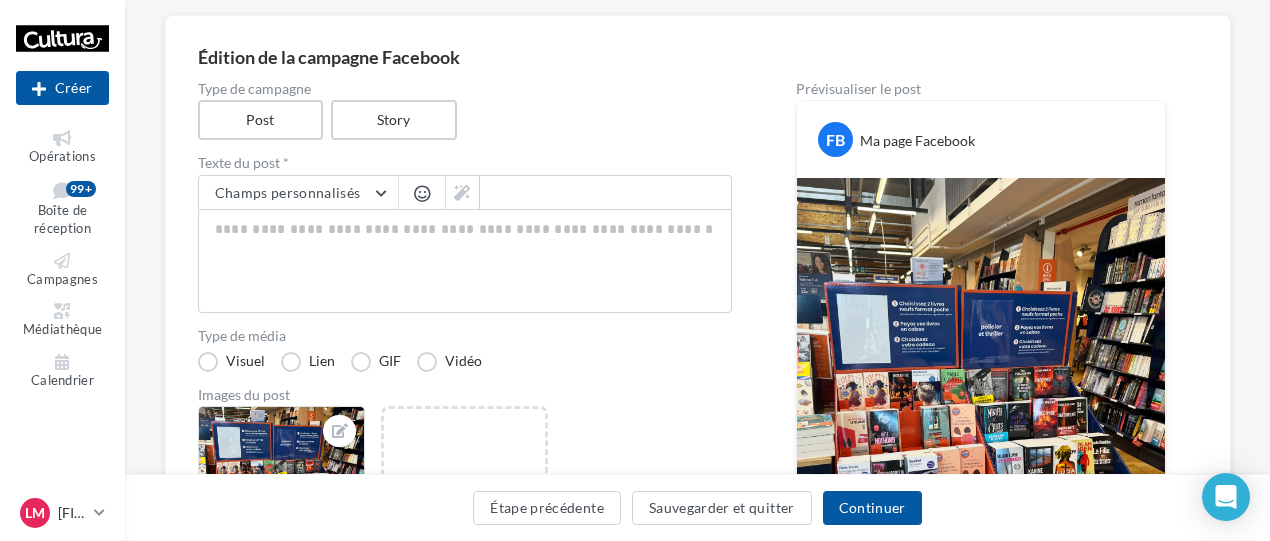 click at bounding box center (465, 261) 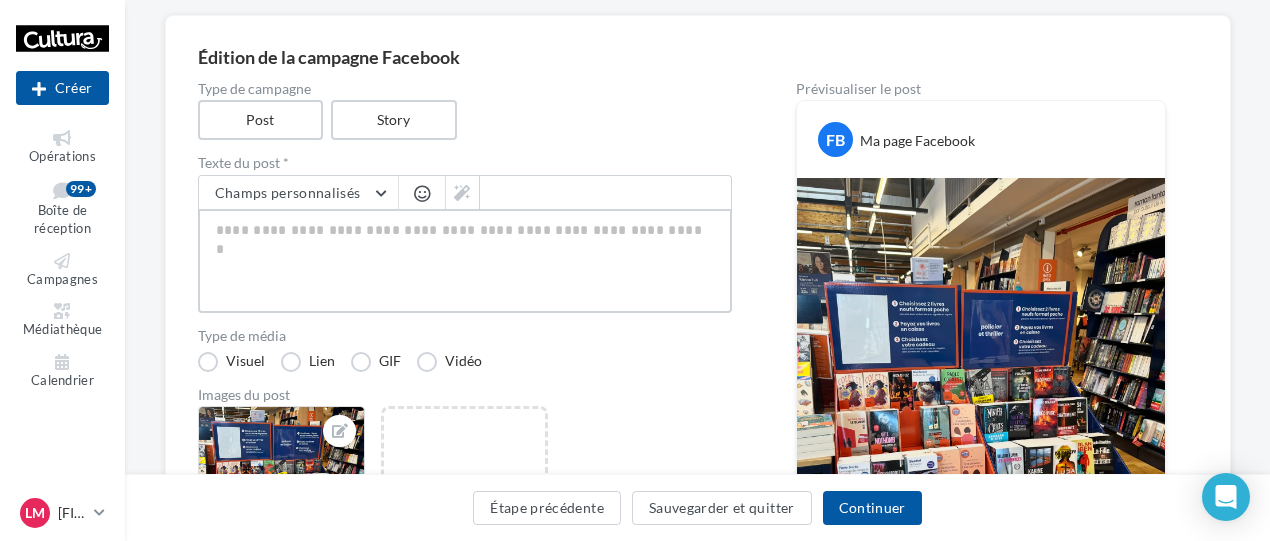 click at bounding box center (465, 261) 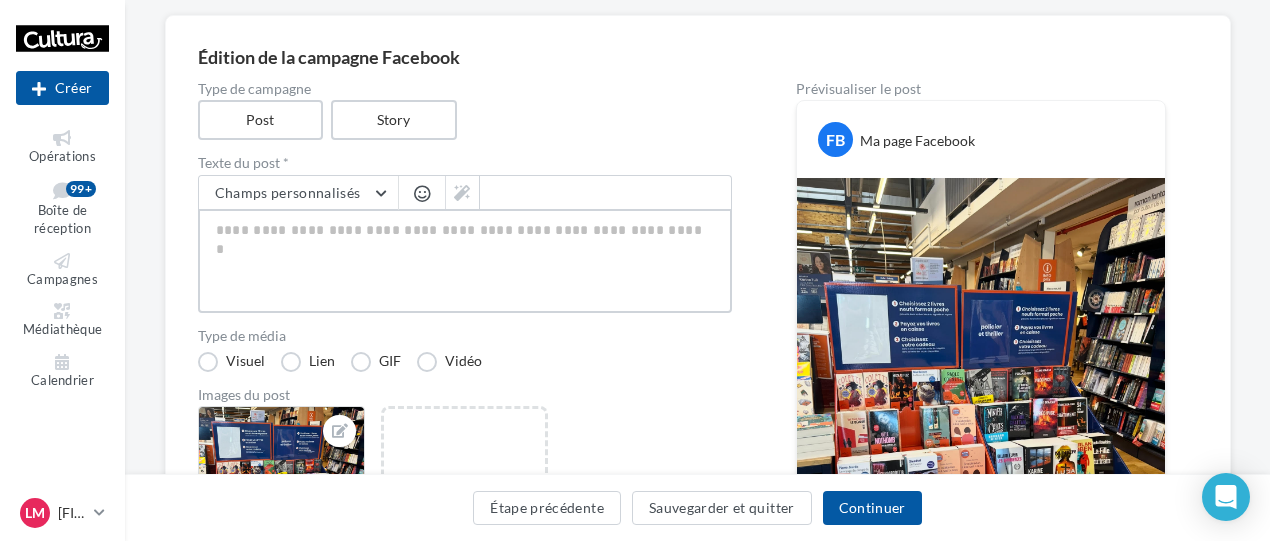 paste on "**********" 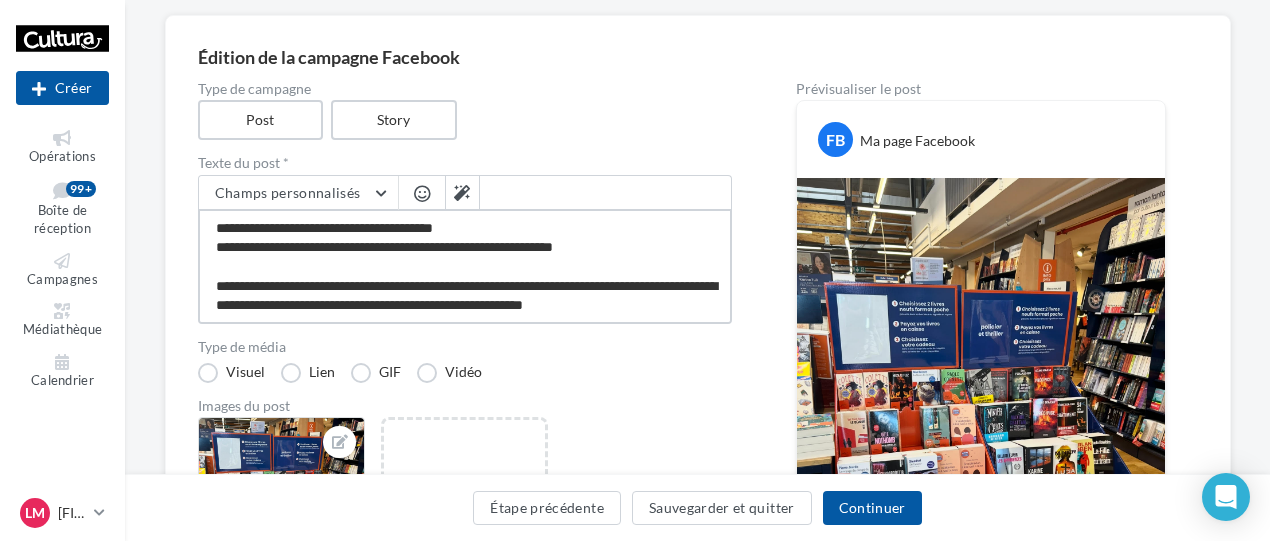 scroll, scrollTop: 30, scrollLeft: 0, axis: vertical 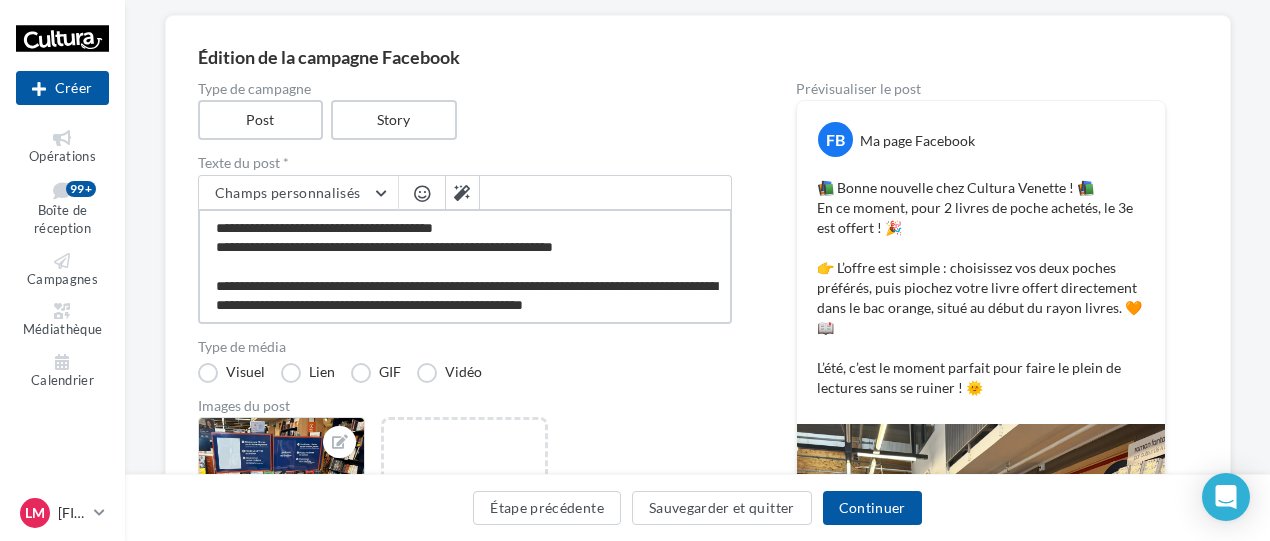 click on "**********" at bounding box center [465, 266] 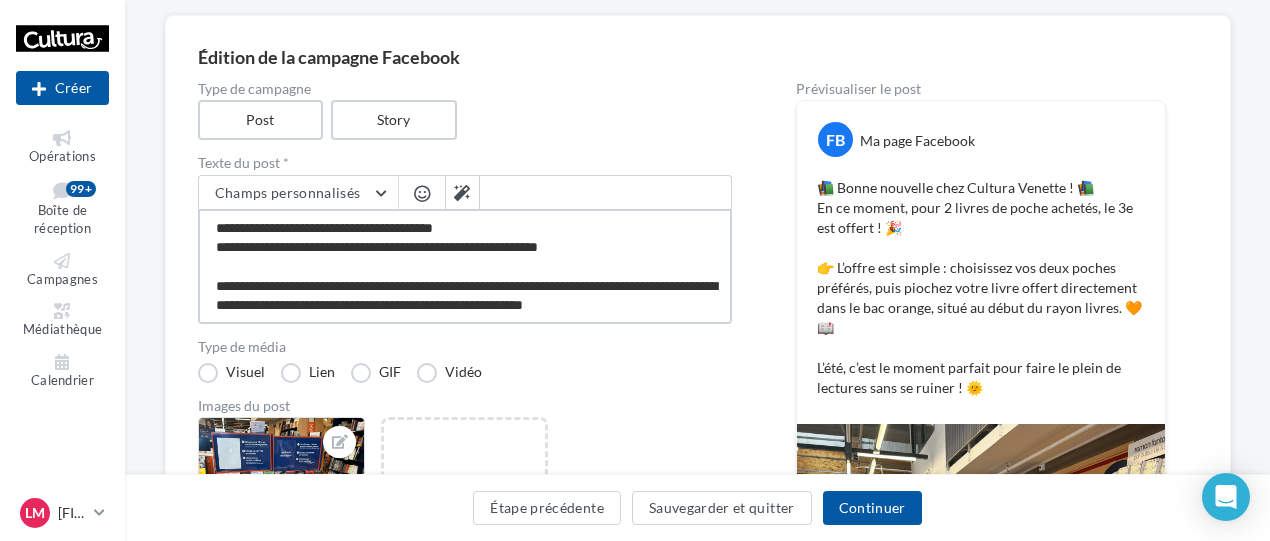 click on "**********" at bounding box center [465, 266] 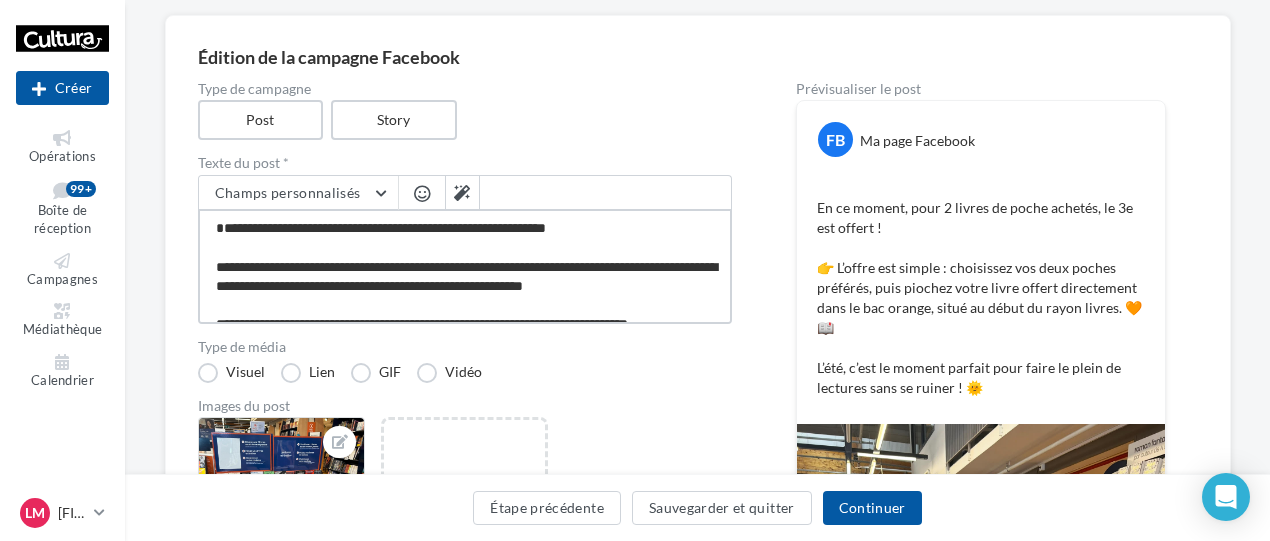 click on "**********" at bounding box center (465, 266) 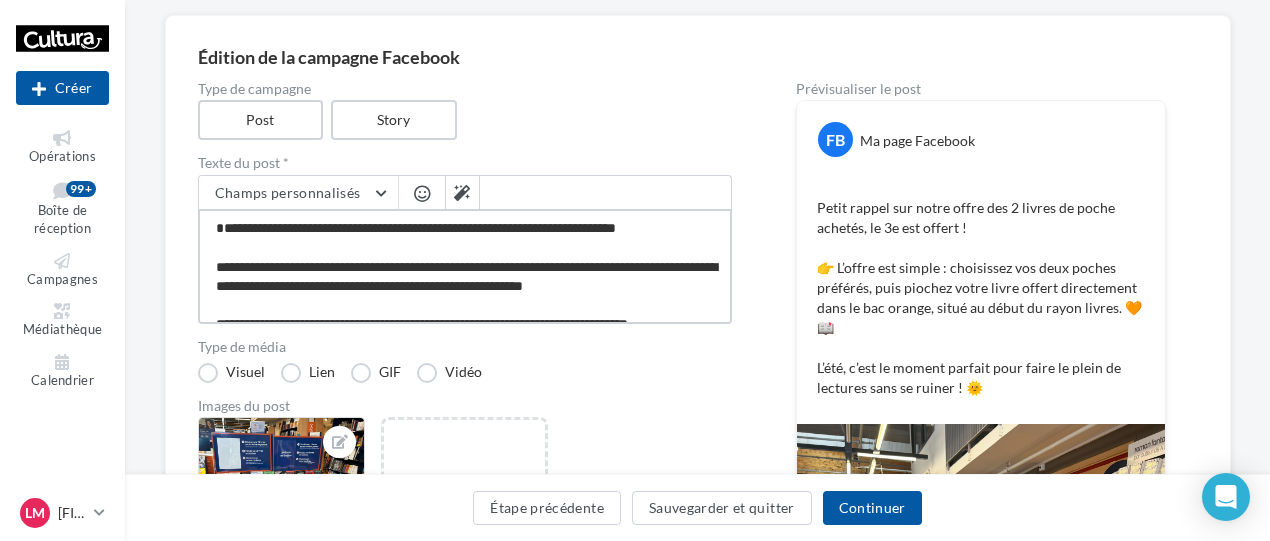 click on "**********" at bounding box center [465, 266] 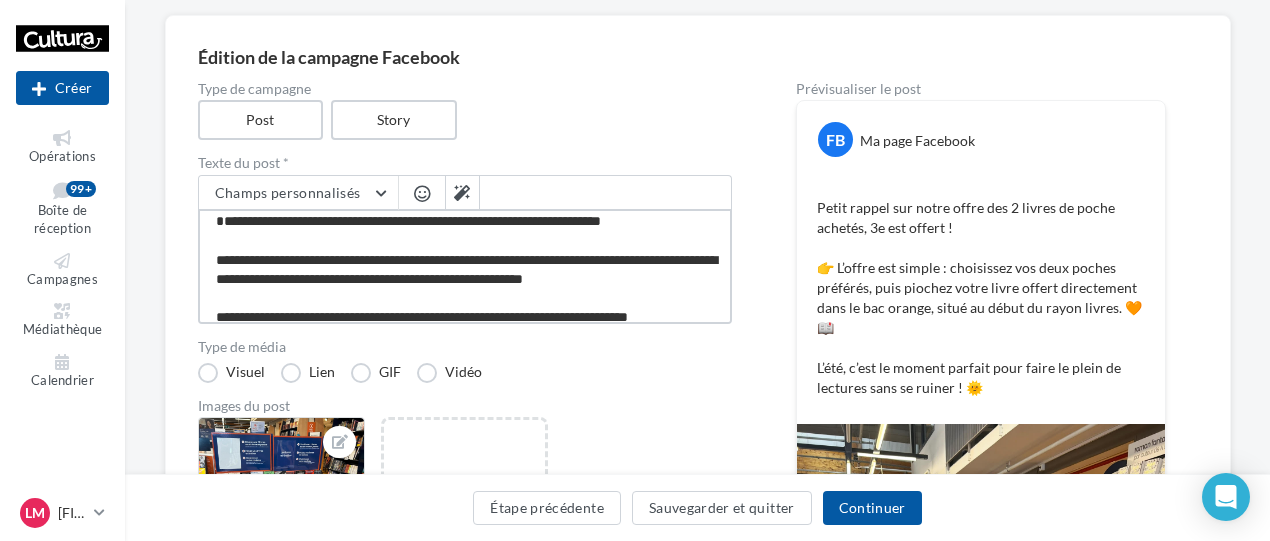 scroll, scrollTop: 12, scrollLeft: 0, axis: vertical 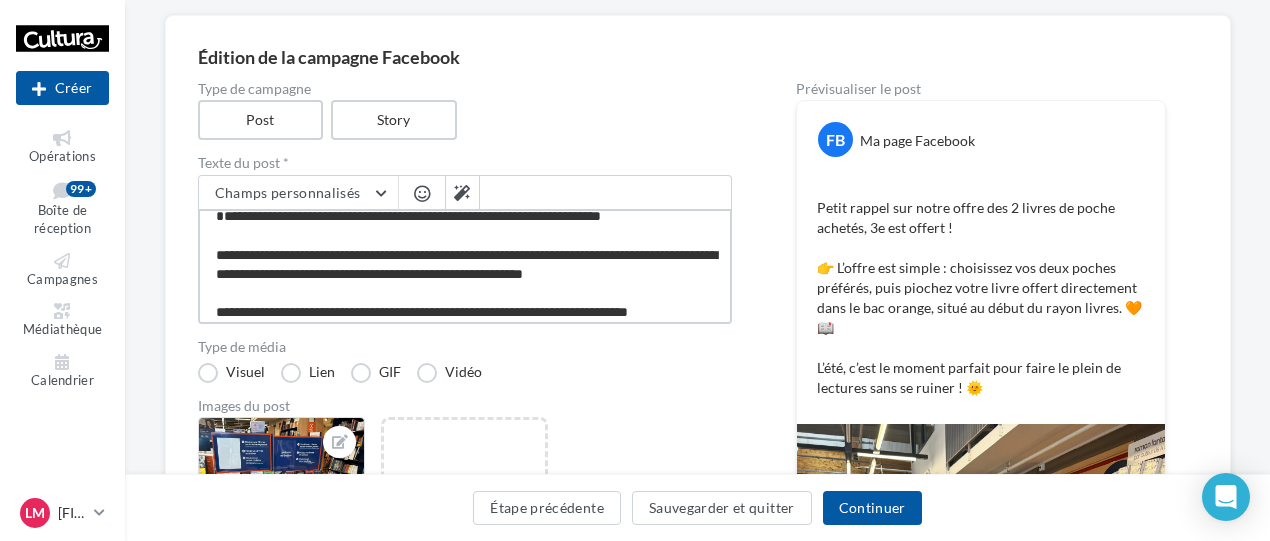 click on "**********" at bounding box center [465, 266] 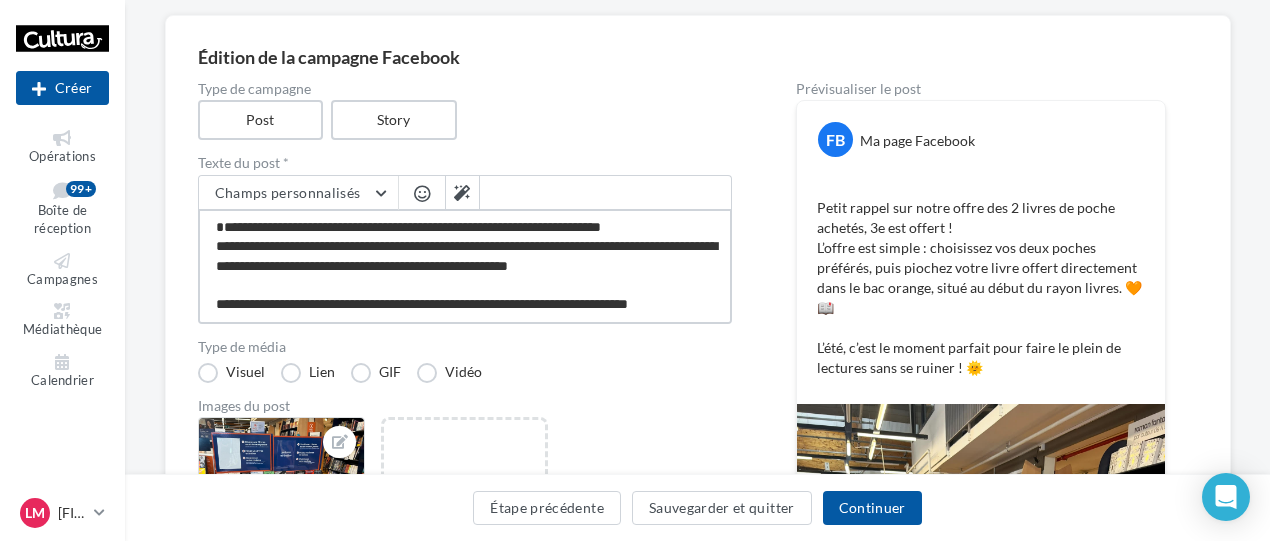 drag, startPoint x: 238, startPoint y: 276, endPoint x: 419, endPoint y: 273, distance: 181.02486 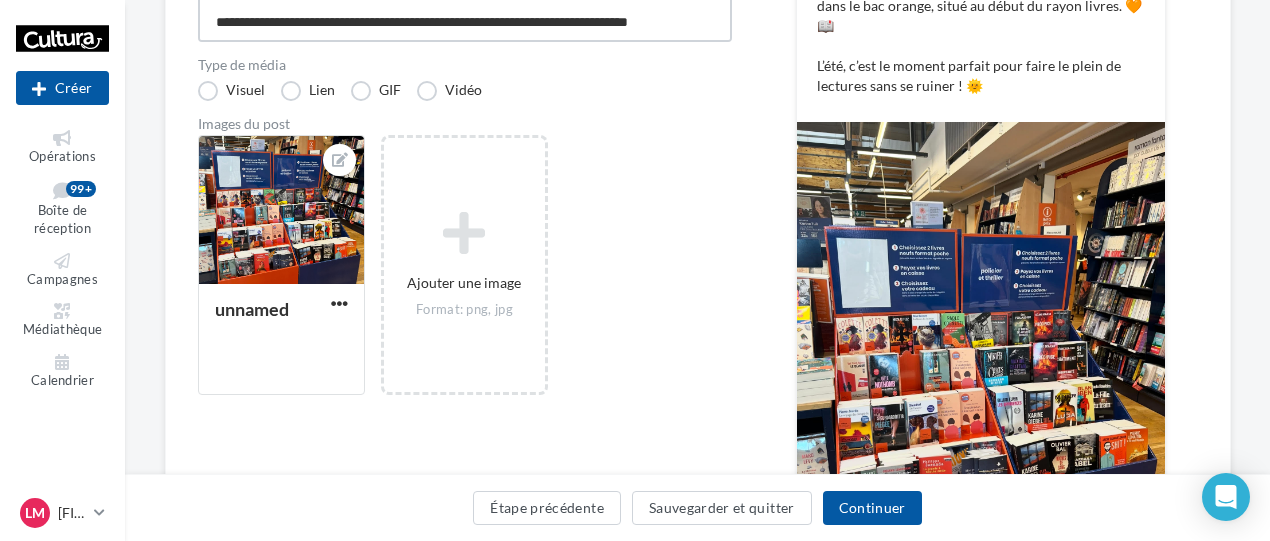 type on "**********" 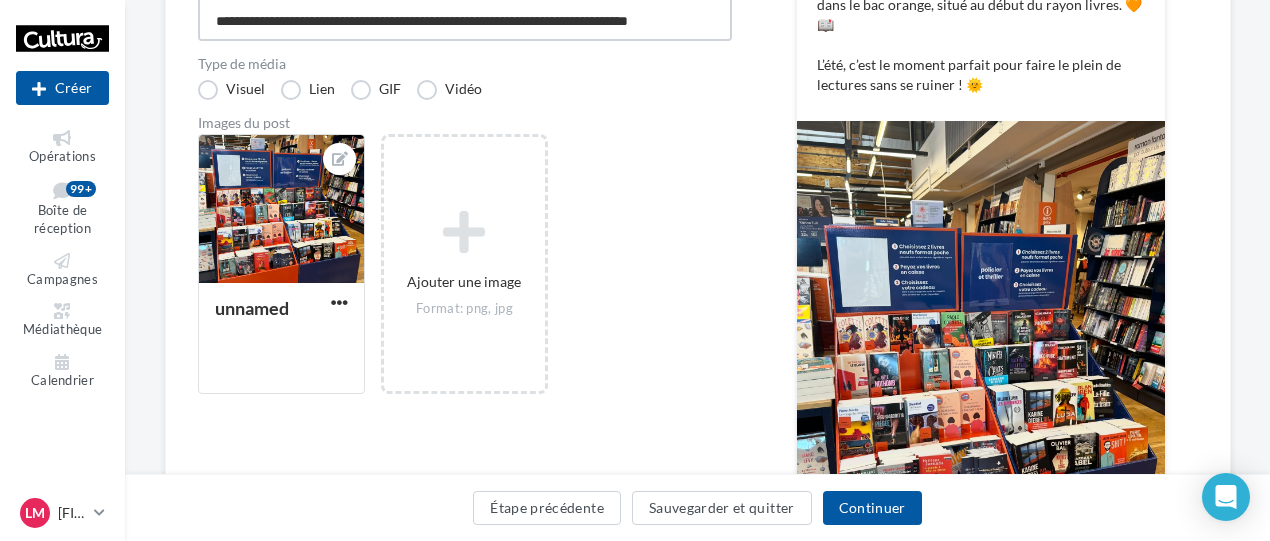 scroll, scrollTop: 12, scrollLeft: 0, axis: vertical 